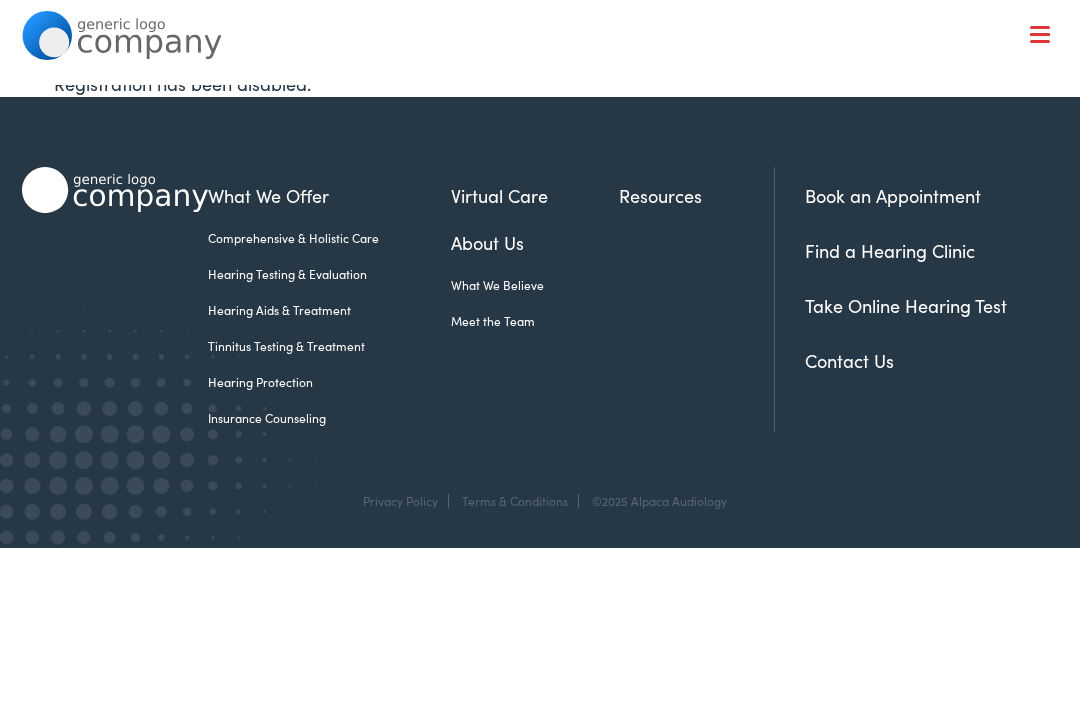 scroll, scrollTop: 0, scrollLeft: 0, axis: both 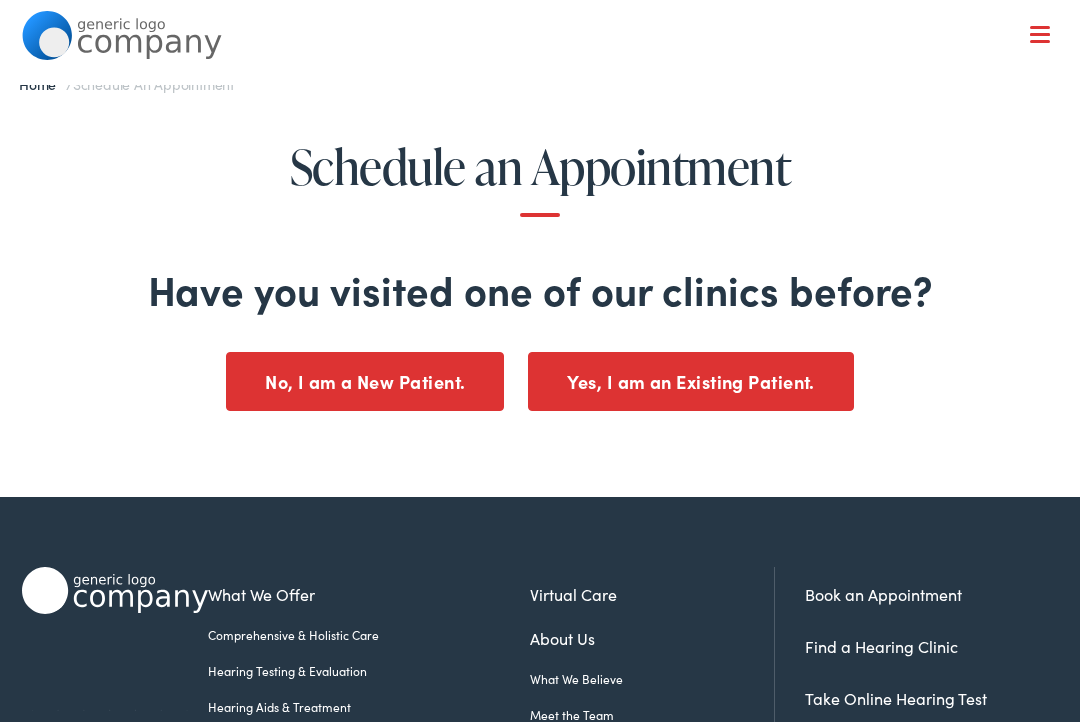 click on "Yes, I am an Existing Patient." at bounding box center (691, 381) 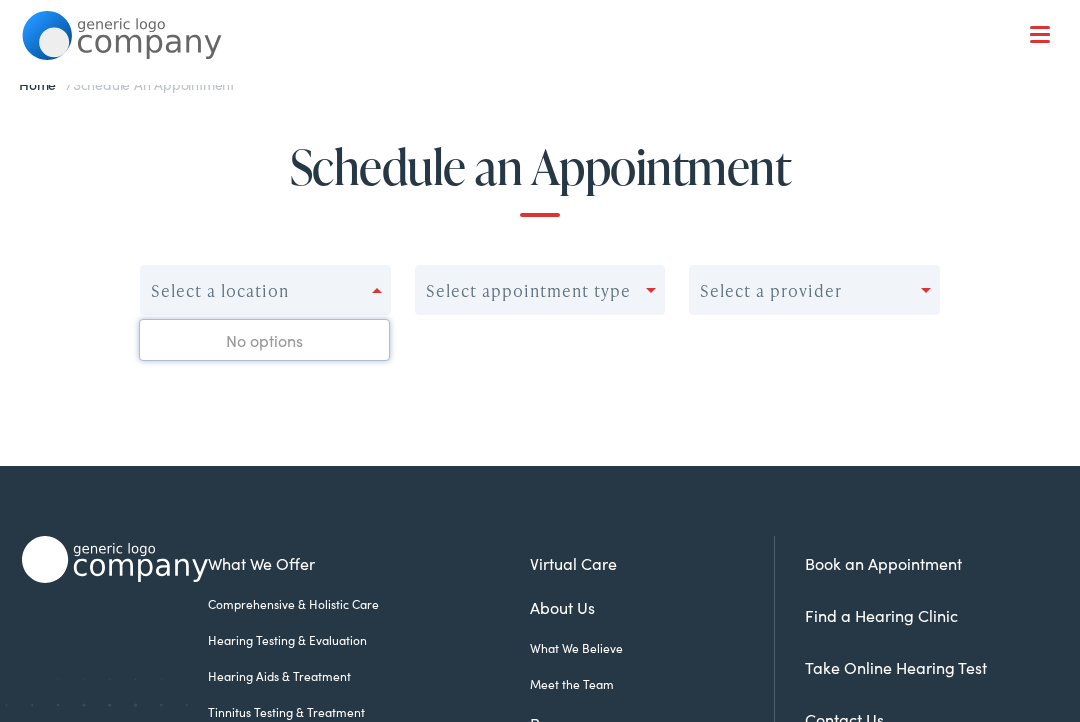 click on "Select appointment type" at bounding box center [531, 290] 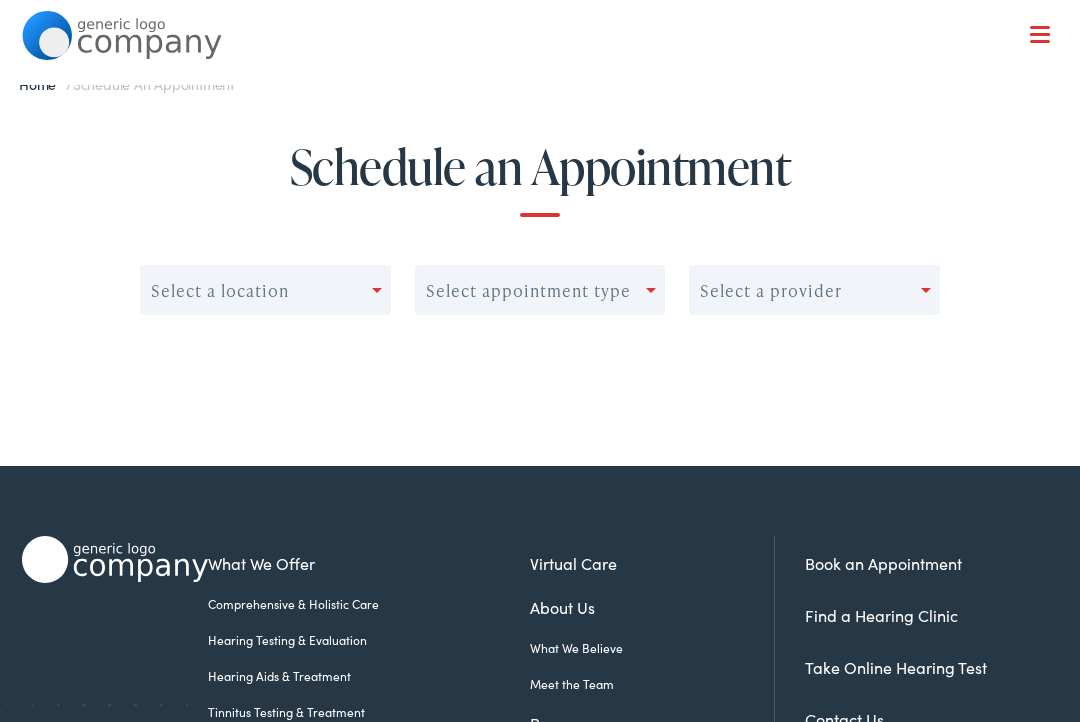 click on "0 results available. Select is focused , press Down to open the menu,  Select a location Select appointment type Select a provider" at bounding box center (540, 330) 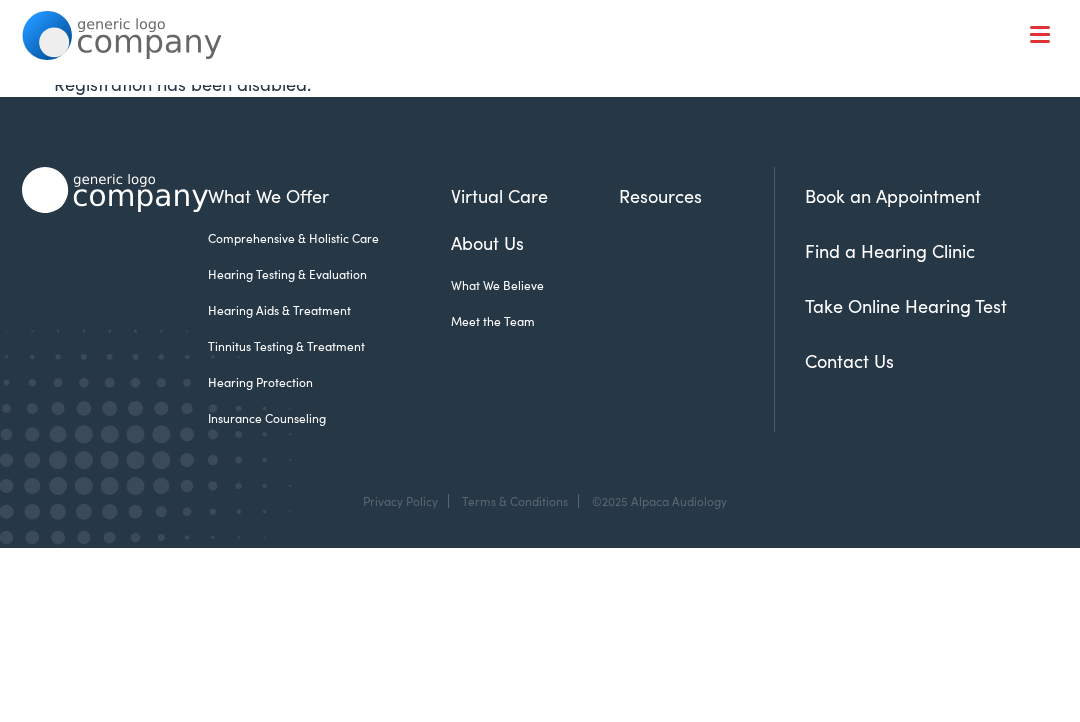 scroll, scrollTop: 0, scrollLeft: 0, axis: both 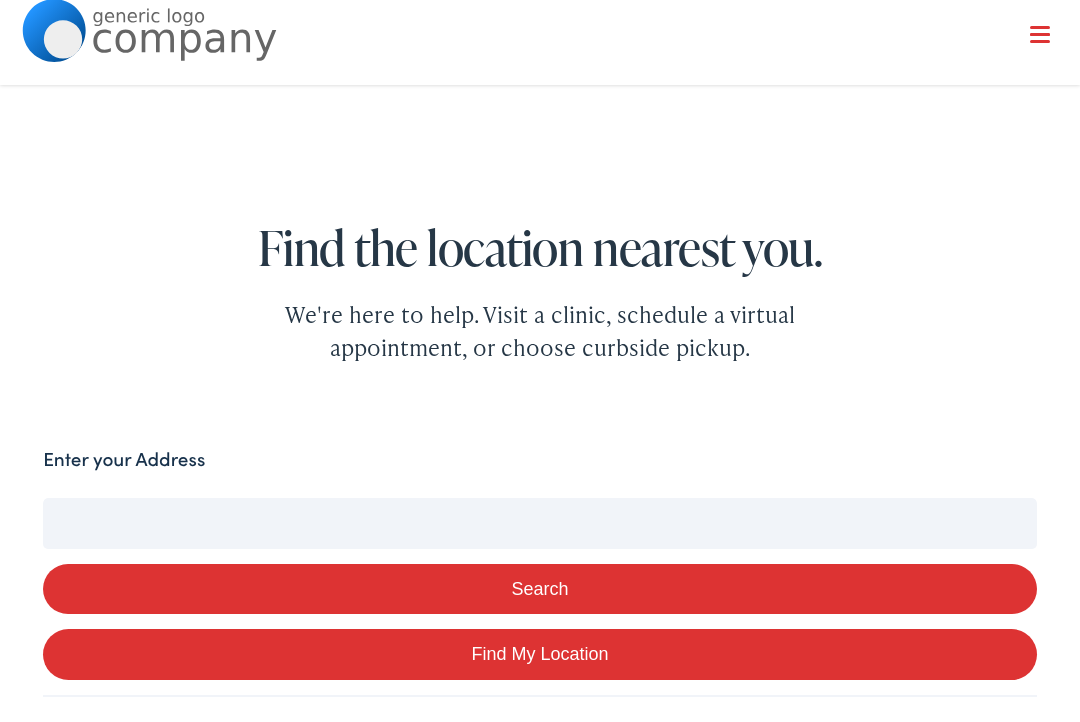 click on "Enter your Address" at bounding box center (540, 523) 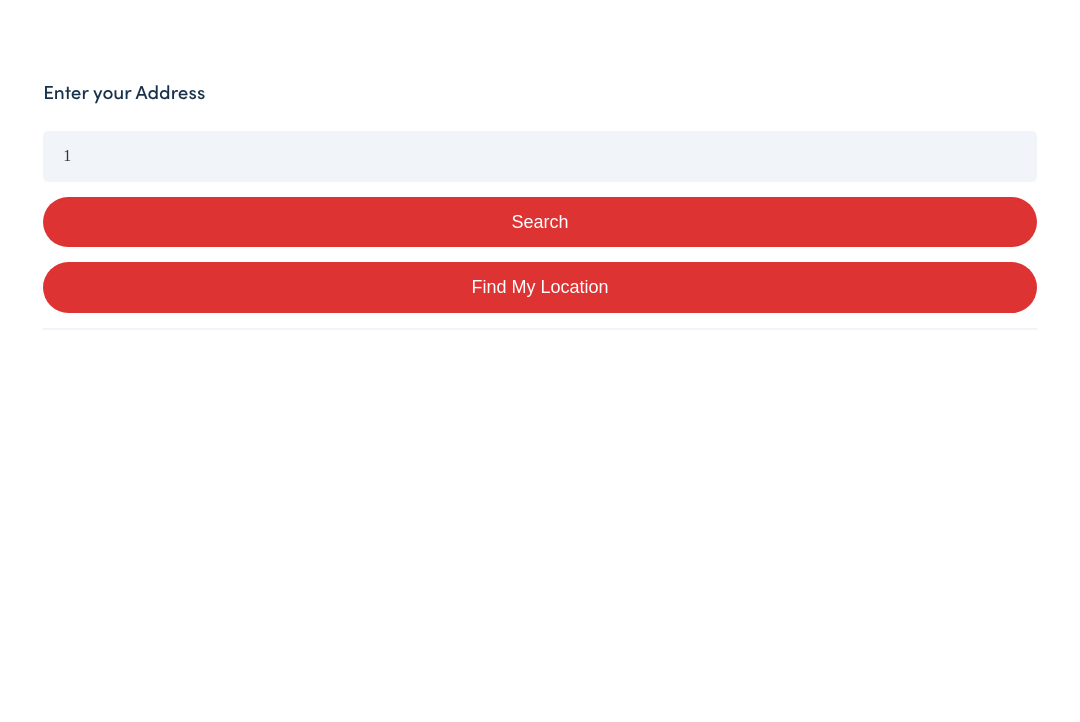 type on "1" 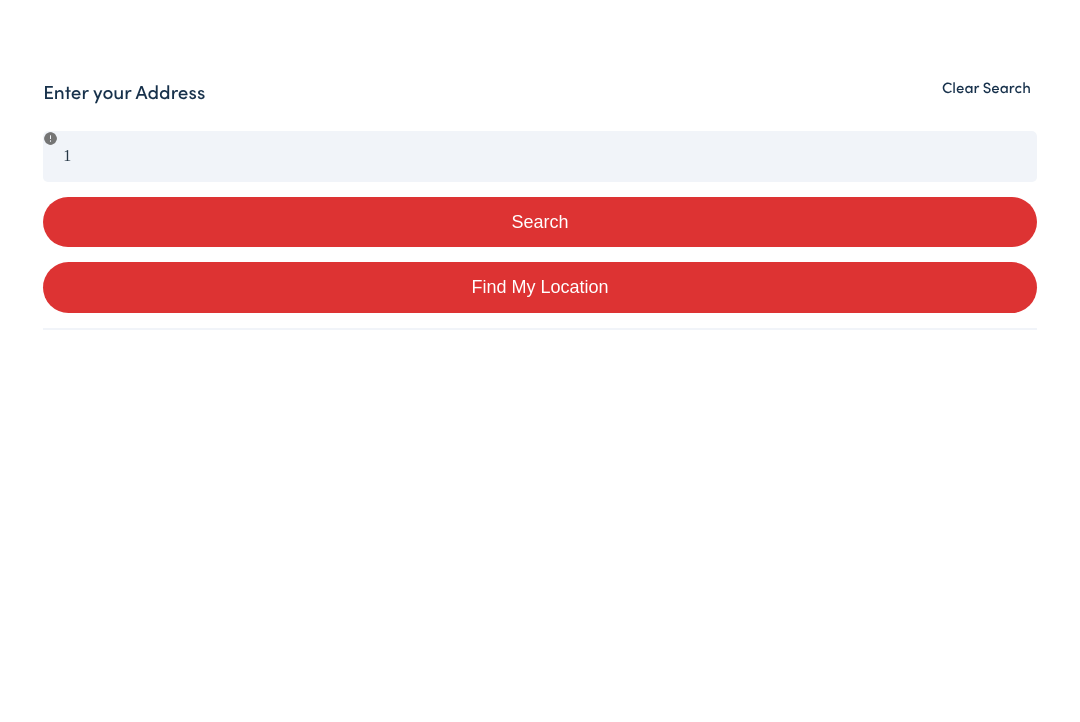 scroll, scrollTop: 456, scrollLeft: 0, axis: vertical 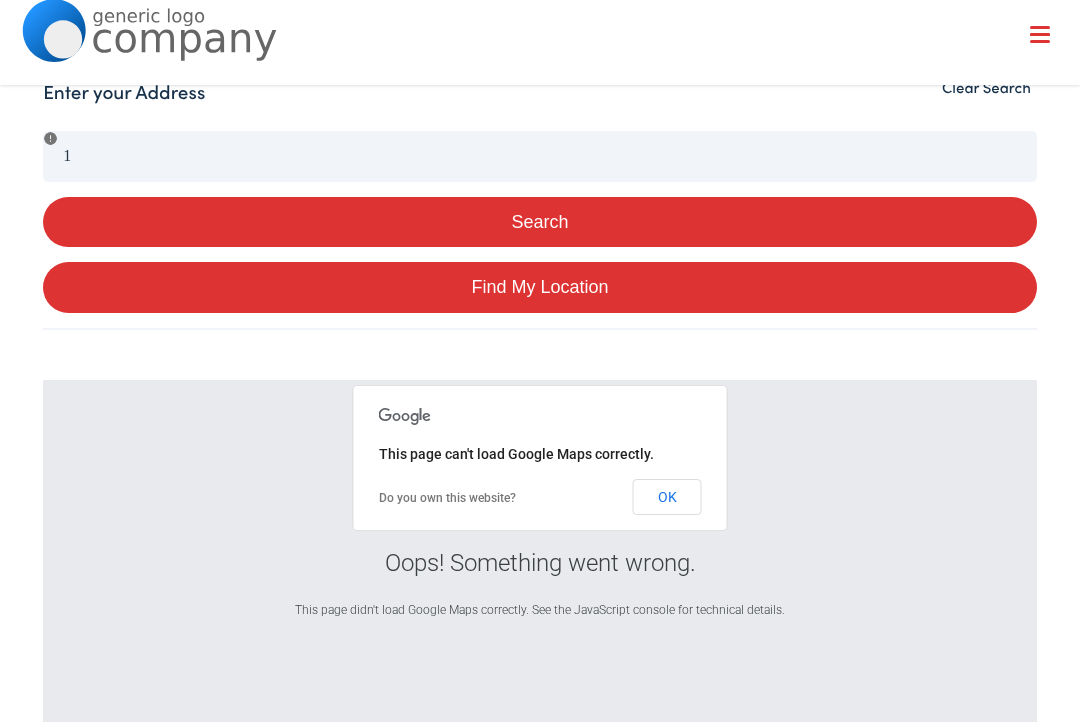 click at bounding box center (540, 414) 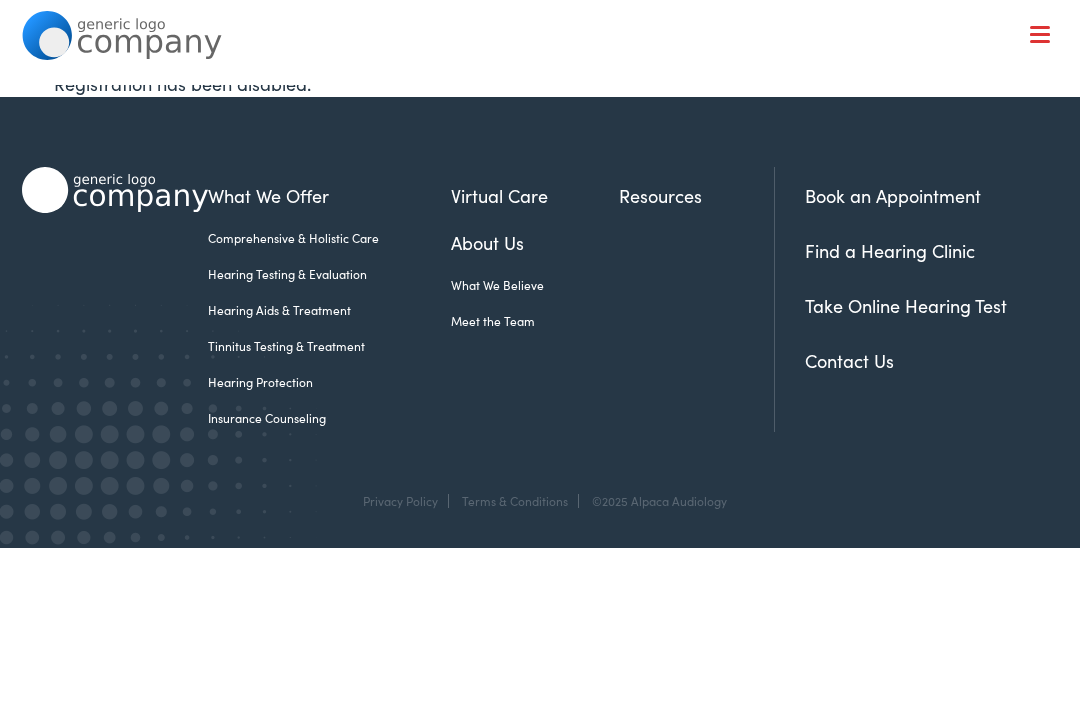 scroll, scrollTop: 0, scrollLeft: 0, axis: both 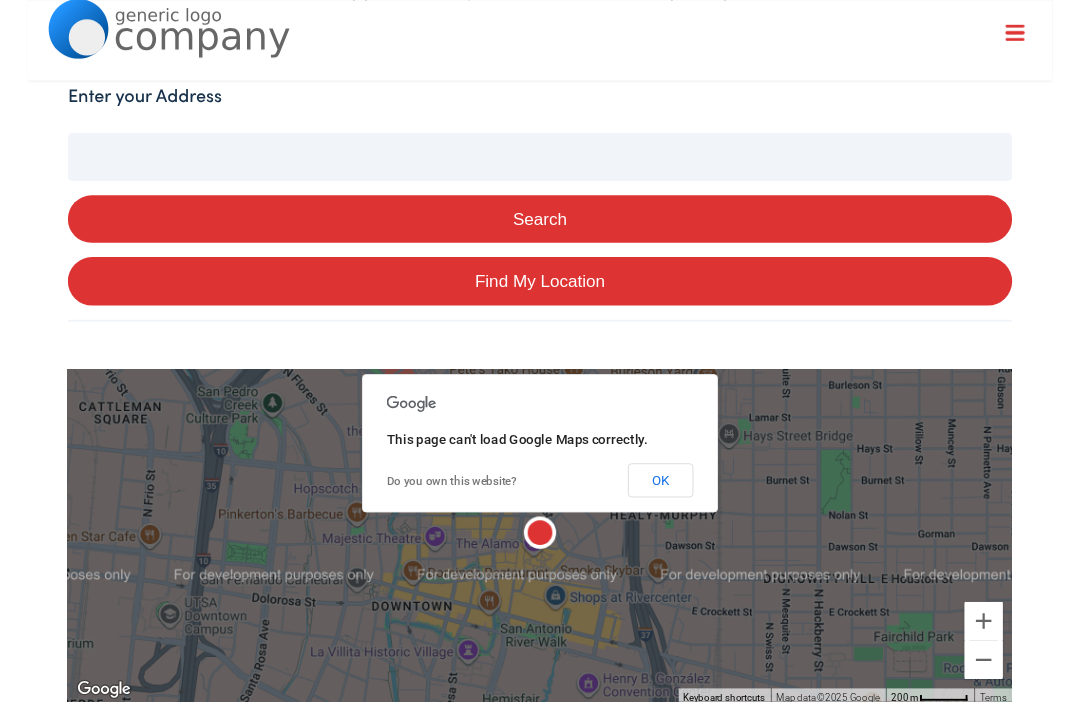 click on "Find My Location" at bounding box center (540, 296) 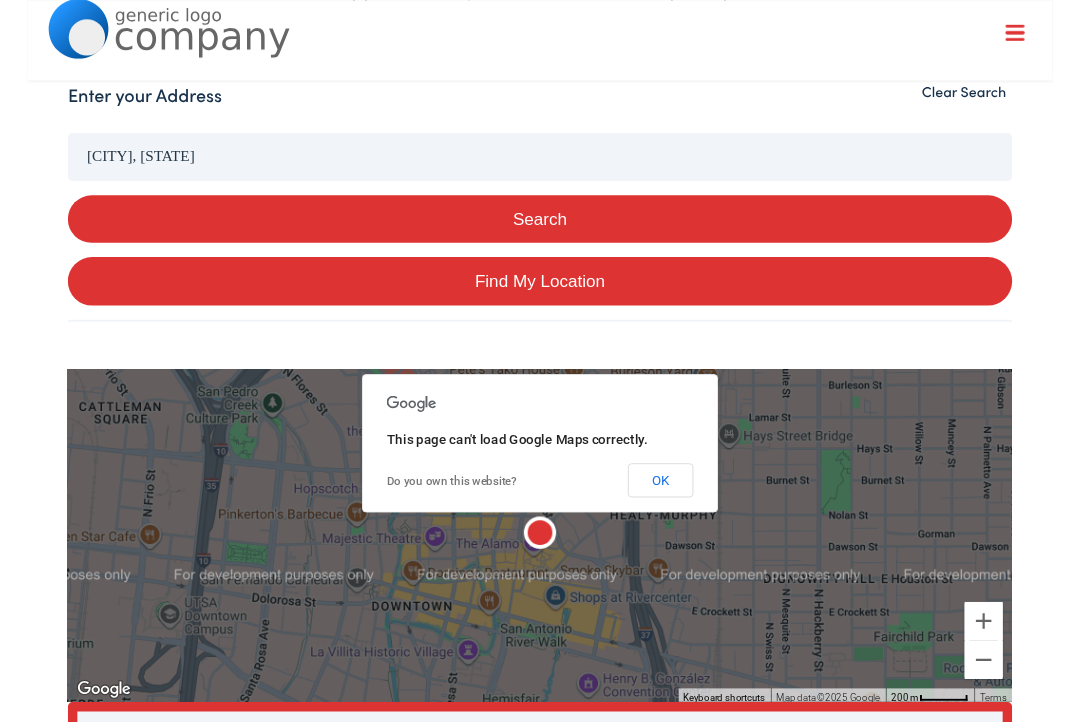 click on "Search" at bounding box center (540, 231) 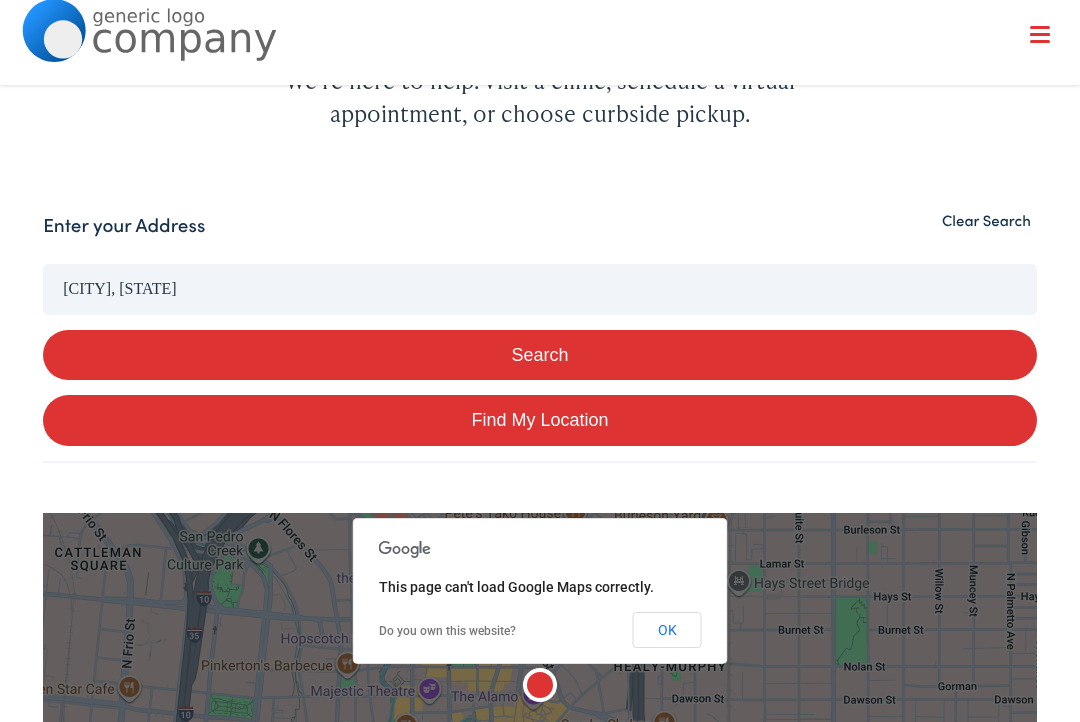 scroll, scrollTop: 322, scrollLeft: 0, axis: vertical 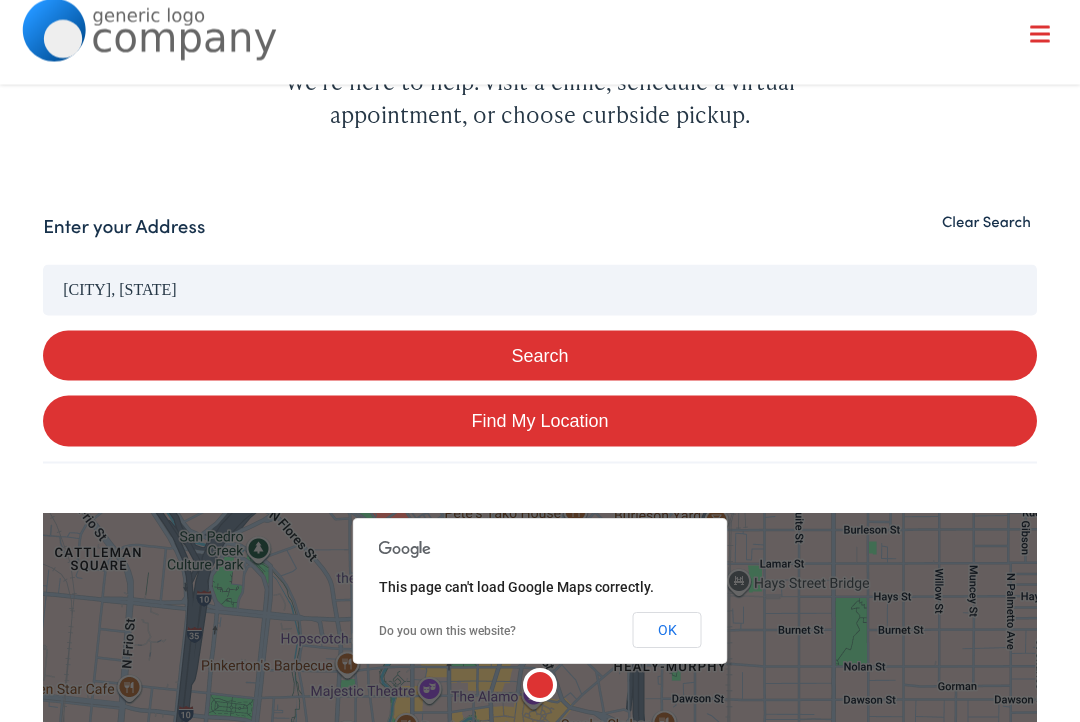 click on "Clear Search" at bounding box center [986, 221] 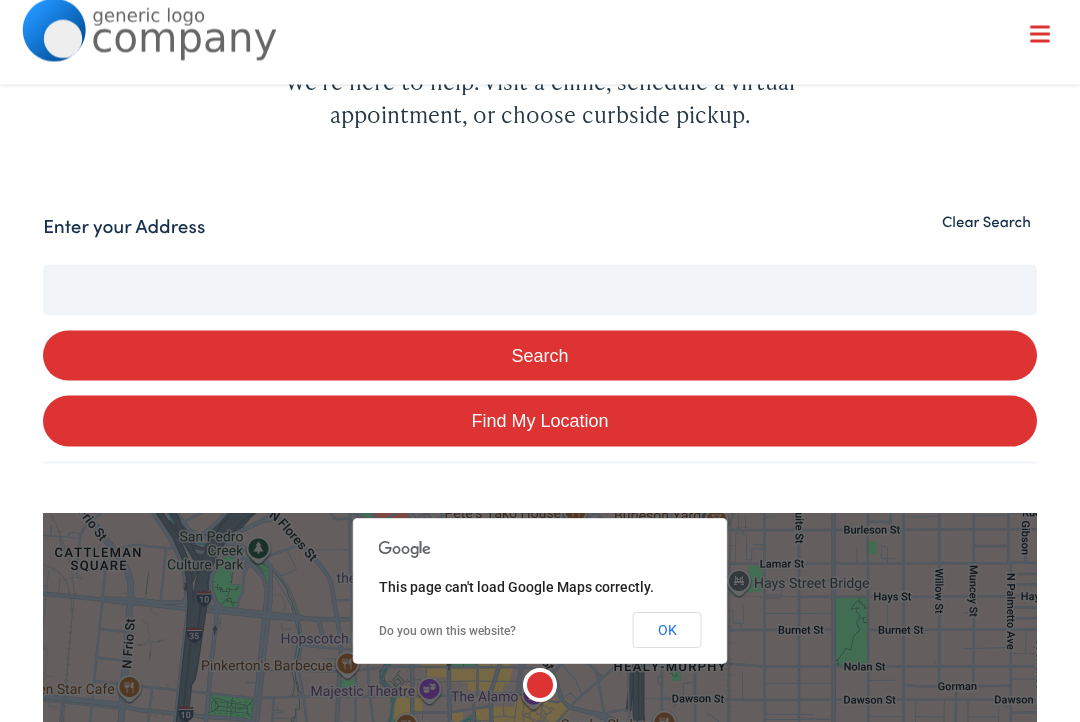 scroll, scrollTop: 323, scrollLeft: 0, axis: vertical 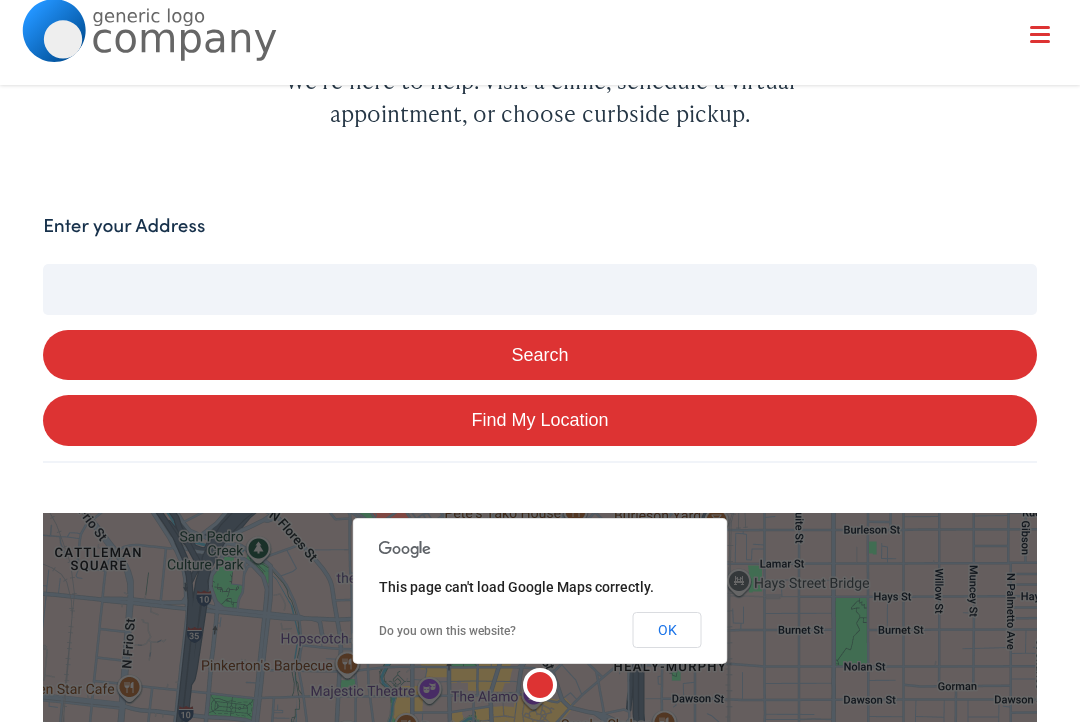 click on "Enter your Address" at bounding box center [540, 289] 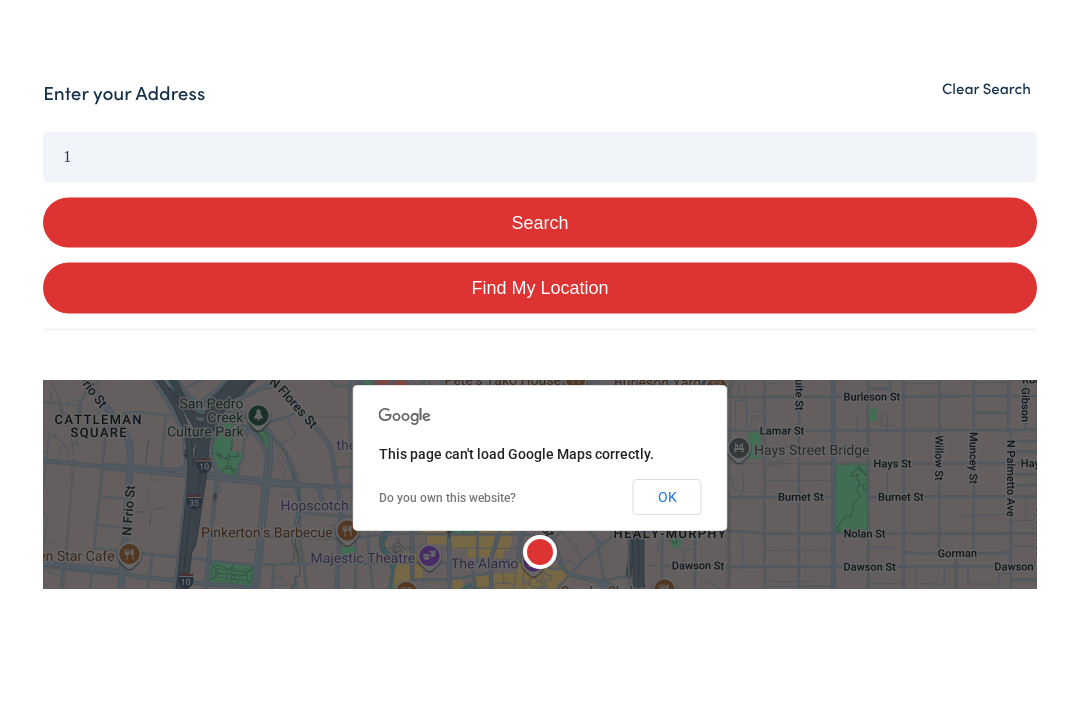type on "1" 